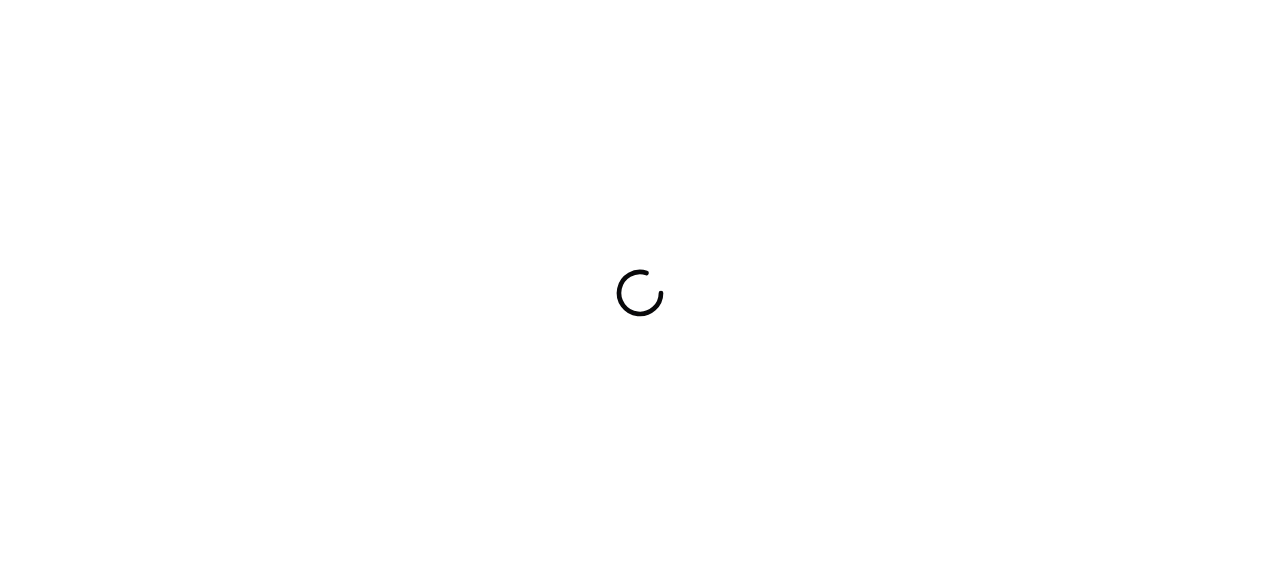 scroll, scrollTop: 0, scrollLeft: 0, axis: both 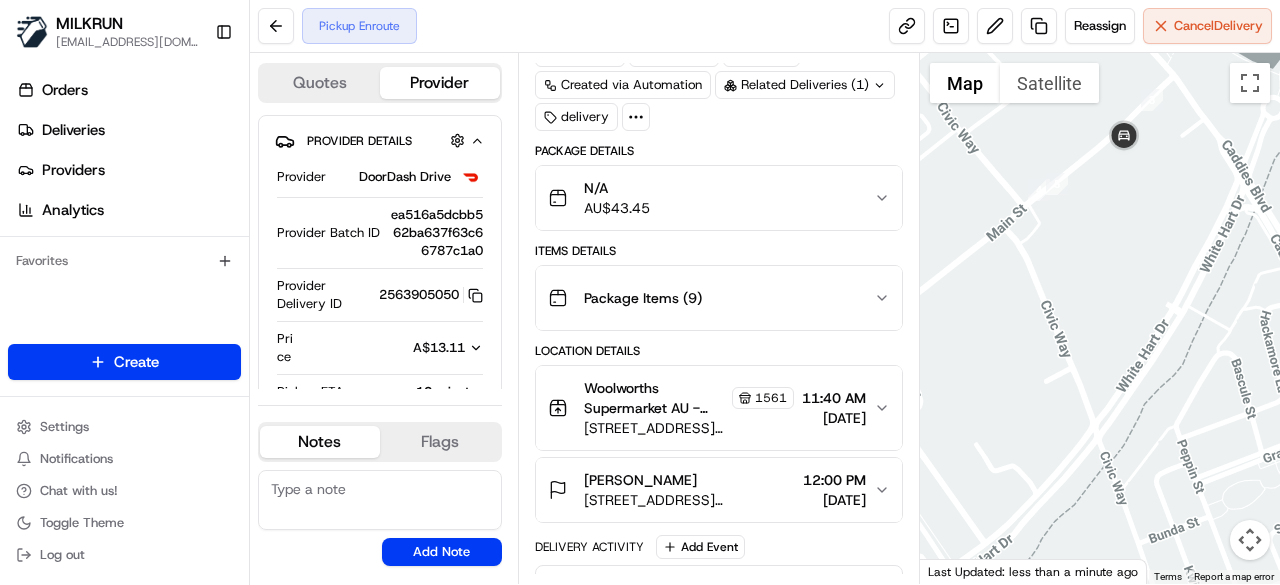 drag, startPoint x: 969, startPoint y: 258, endPoint x: 1140, endPoint y: 195, distance: 182.23611 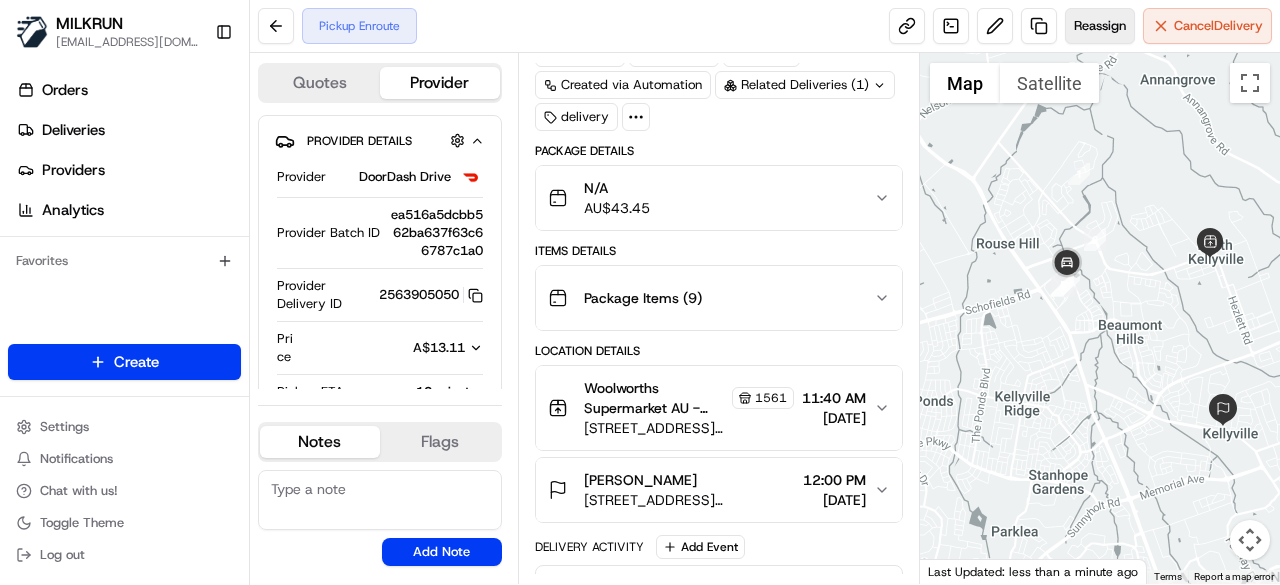 click on "Reassign" at bounding box center (1100, 26) 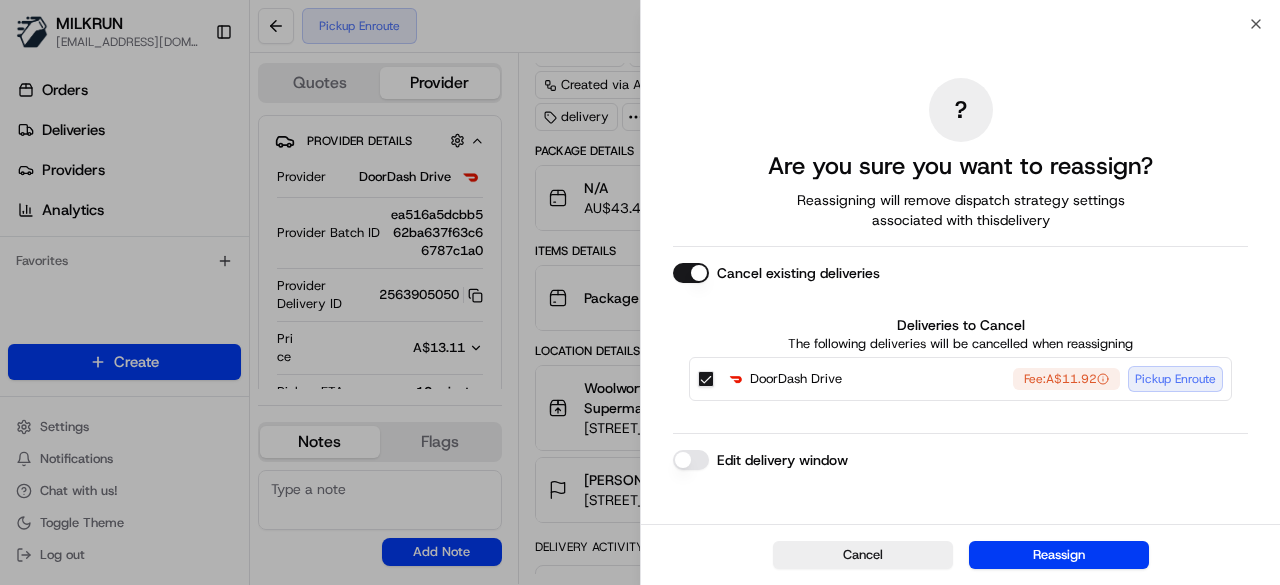 click on "Cancel existing deliveries" at bounding box center [691, 273] 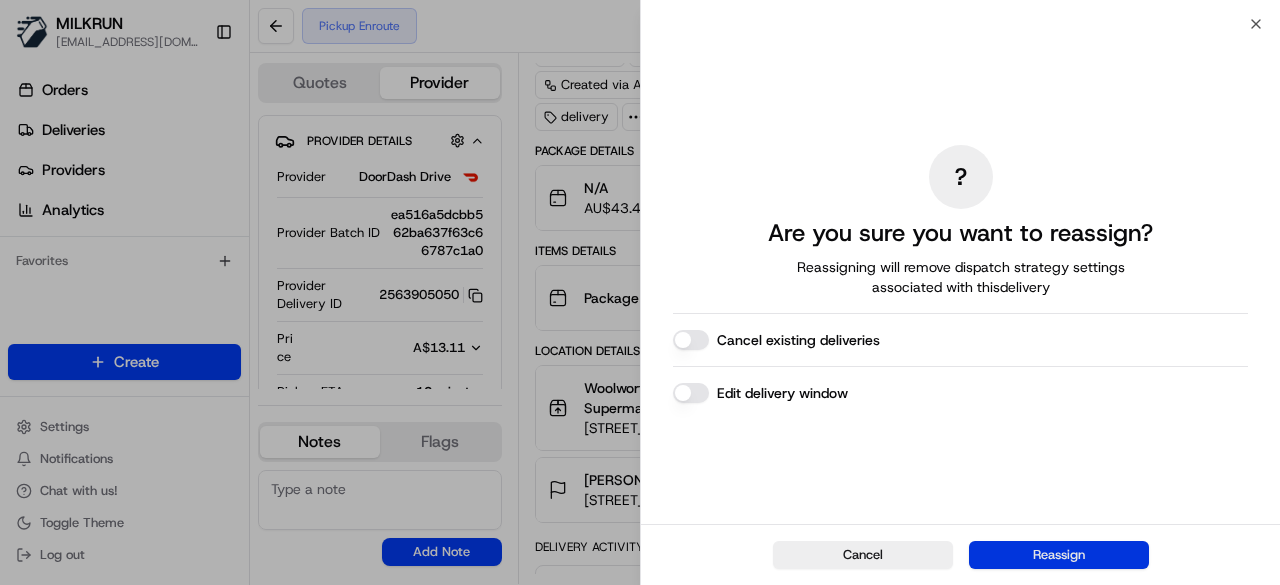 click on "Reassign" at bounding box center [1059, 555] 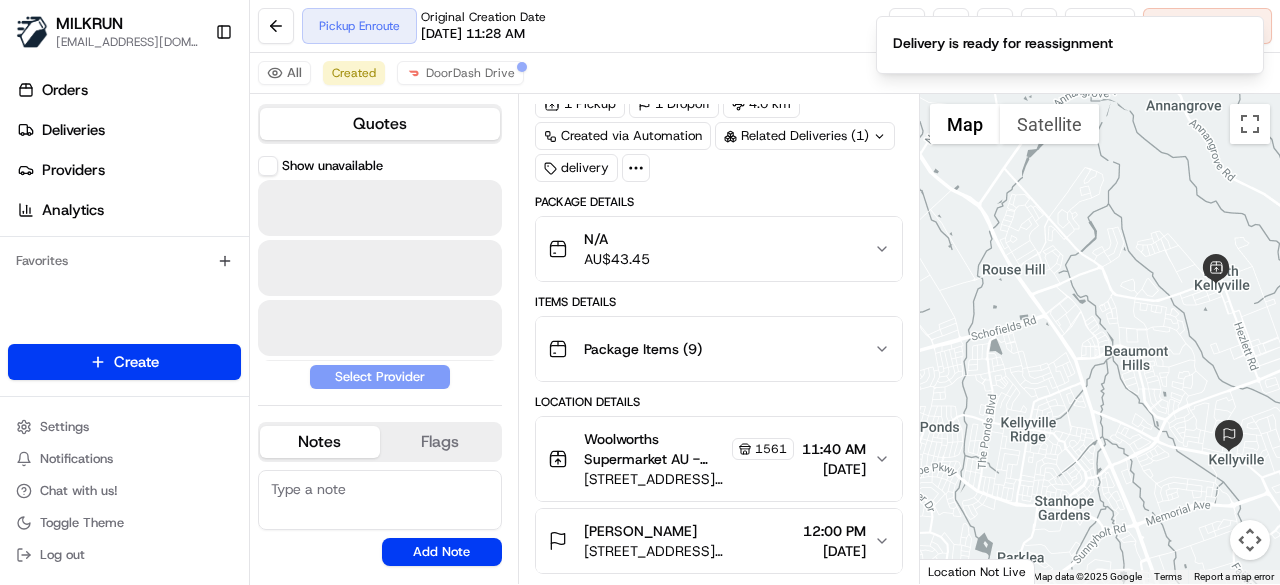 scroll, scrollTop: 84, scrollLeft: 0, axis: vertical 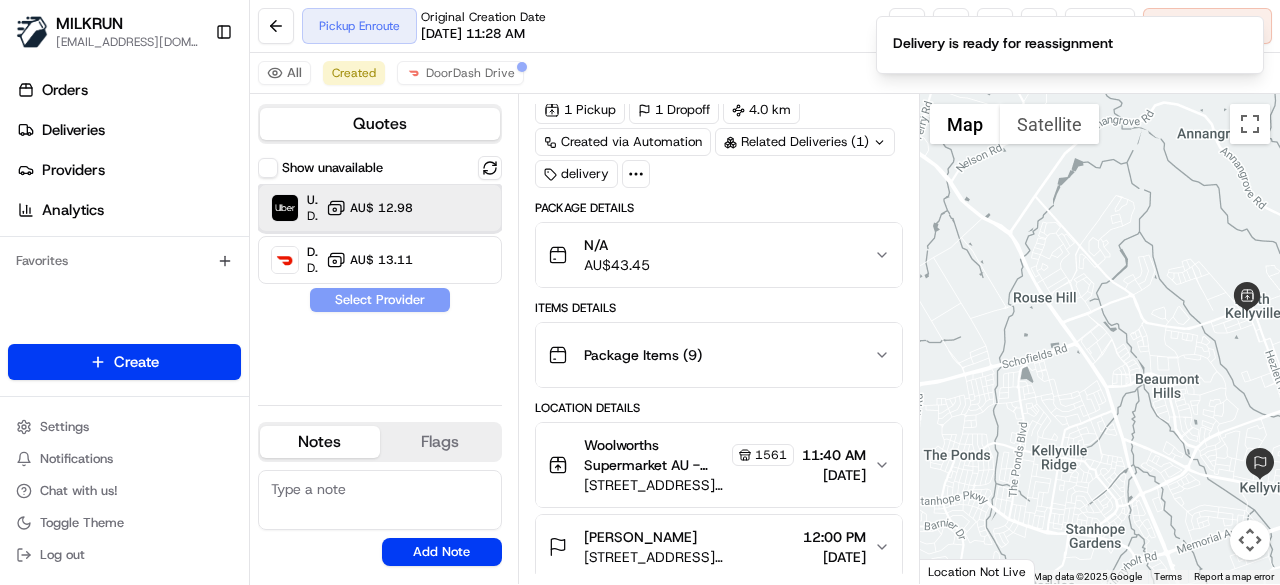 click on "Uber Dropoff ETA   22 minutes AU$   12.98" at bounding box center (380, 208) 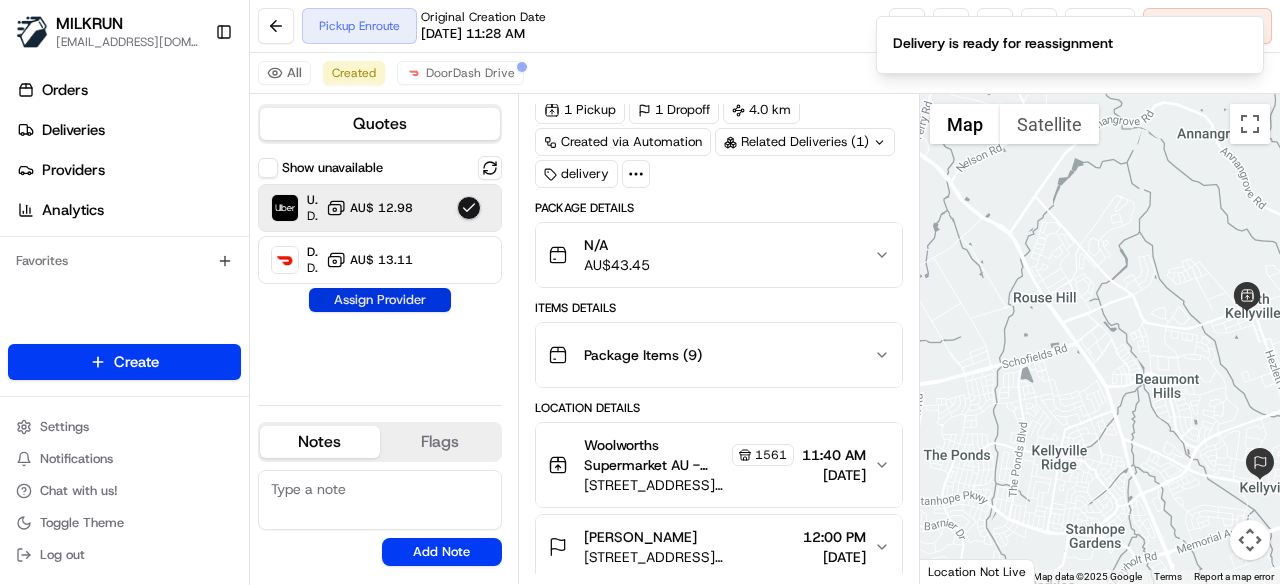 click on "Assign Provider" at bounding box center (380, 300) 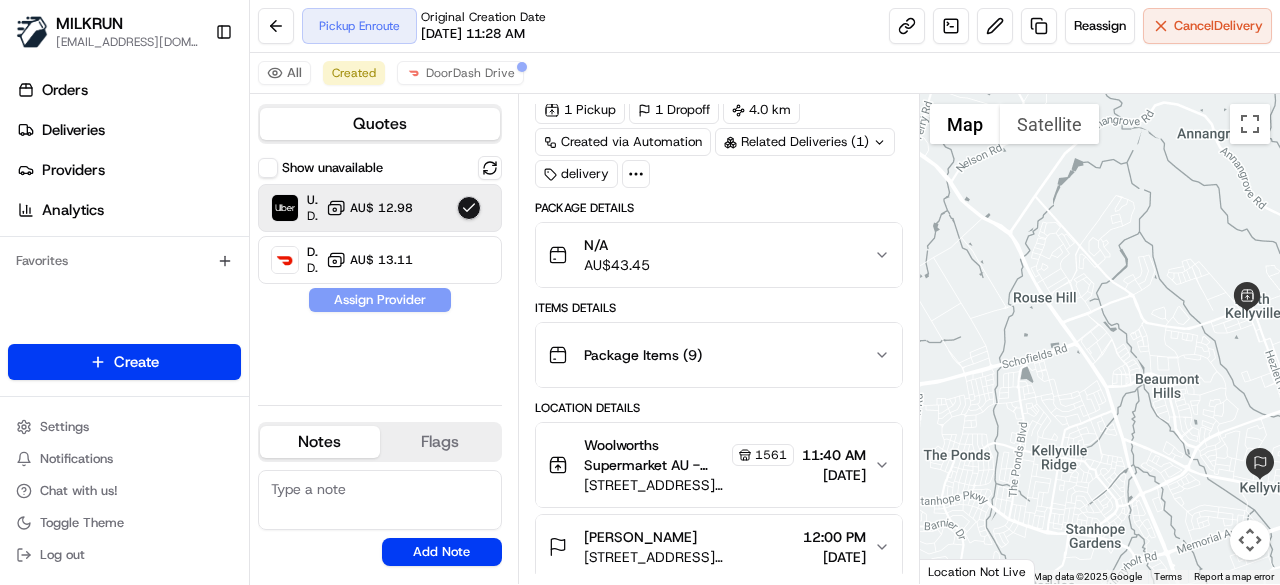 scroll, scrollTop: 100, scrollLeft: 0, axis: vertical 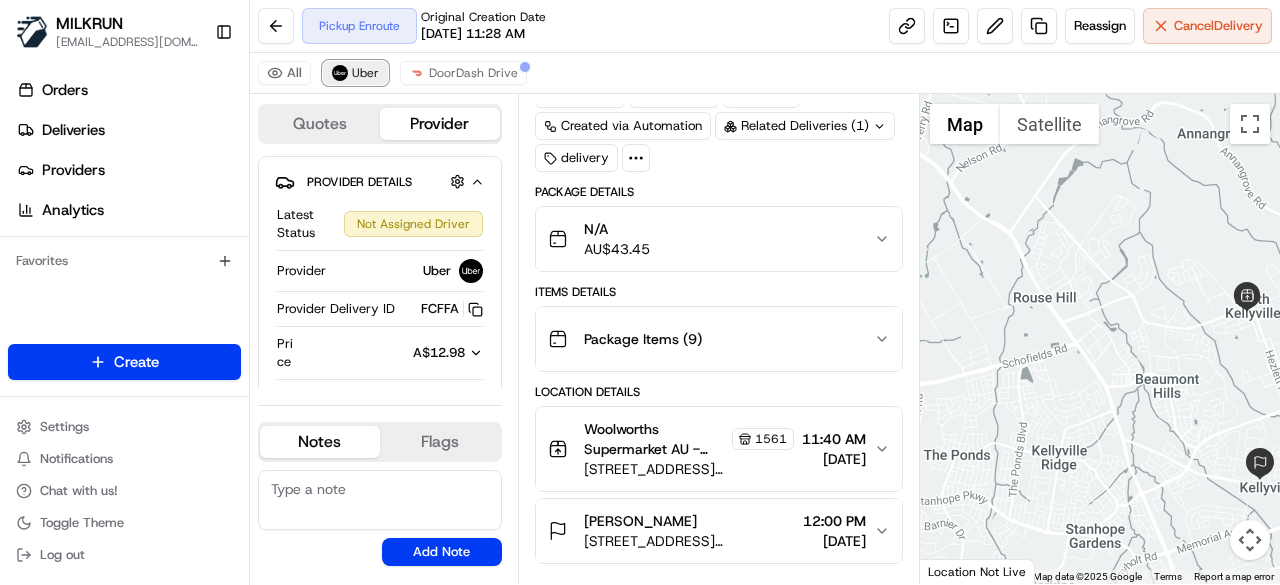 click on "Uber" at bounding box center [365, 73] 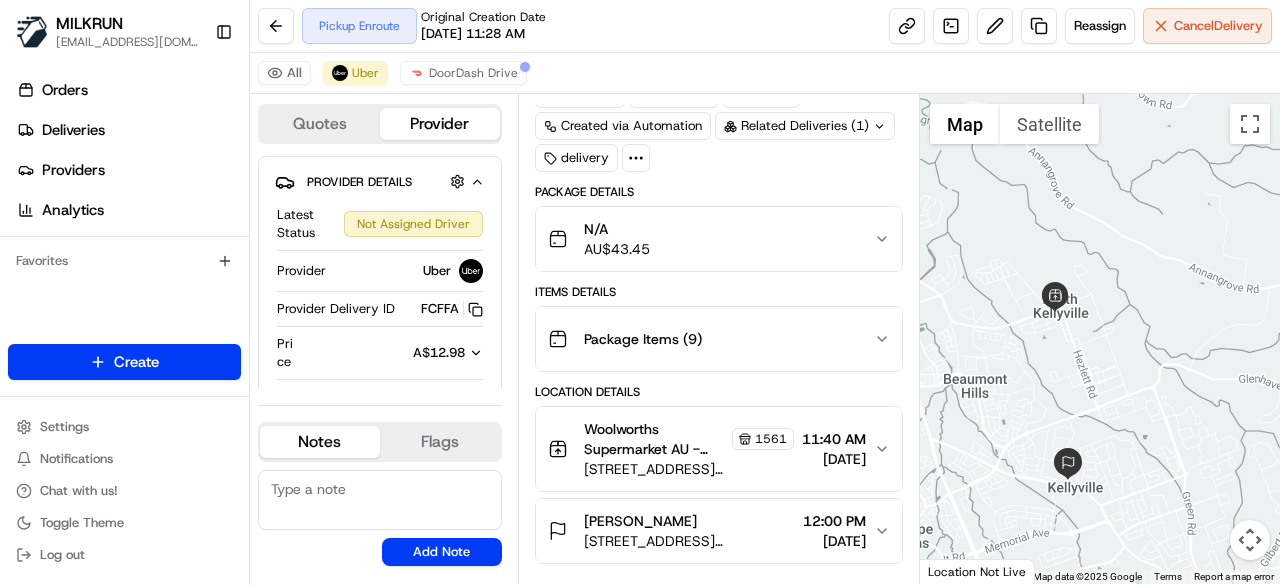 drag, startPoint x: 1120, startPoint y: 298, endPoint x: 863, endPoint y: 298, distance: 257 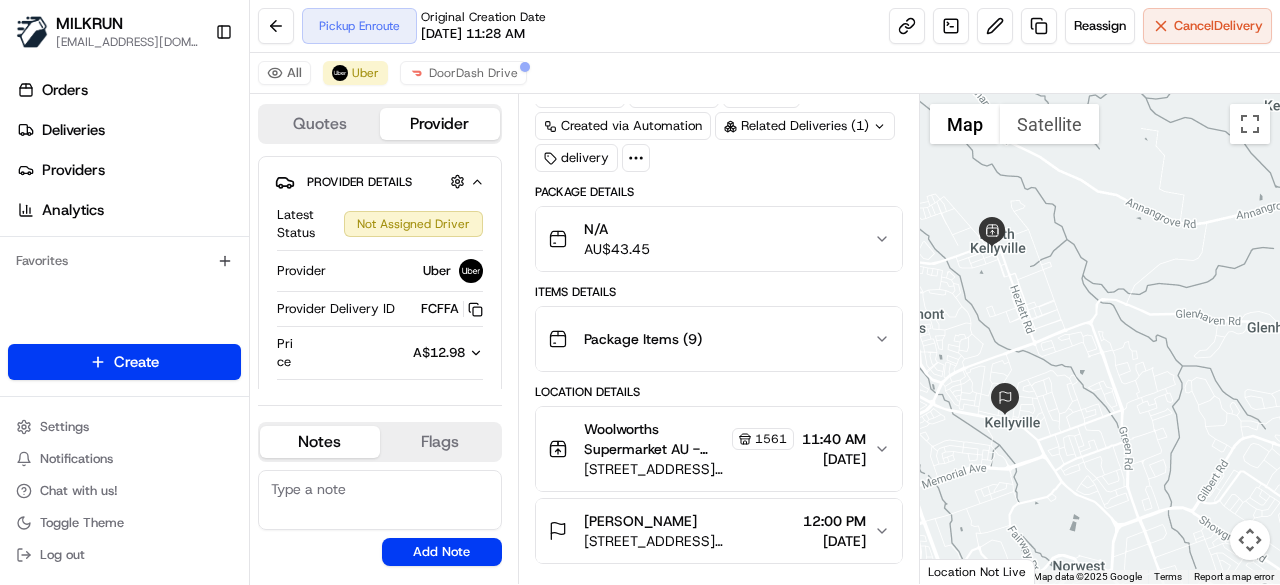 drag, startPoint x: 946, startPoint y: 317, endPoint x: 948, endPoint y: 237, distance: 80.024994 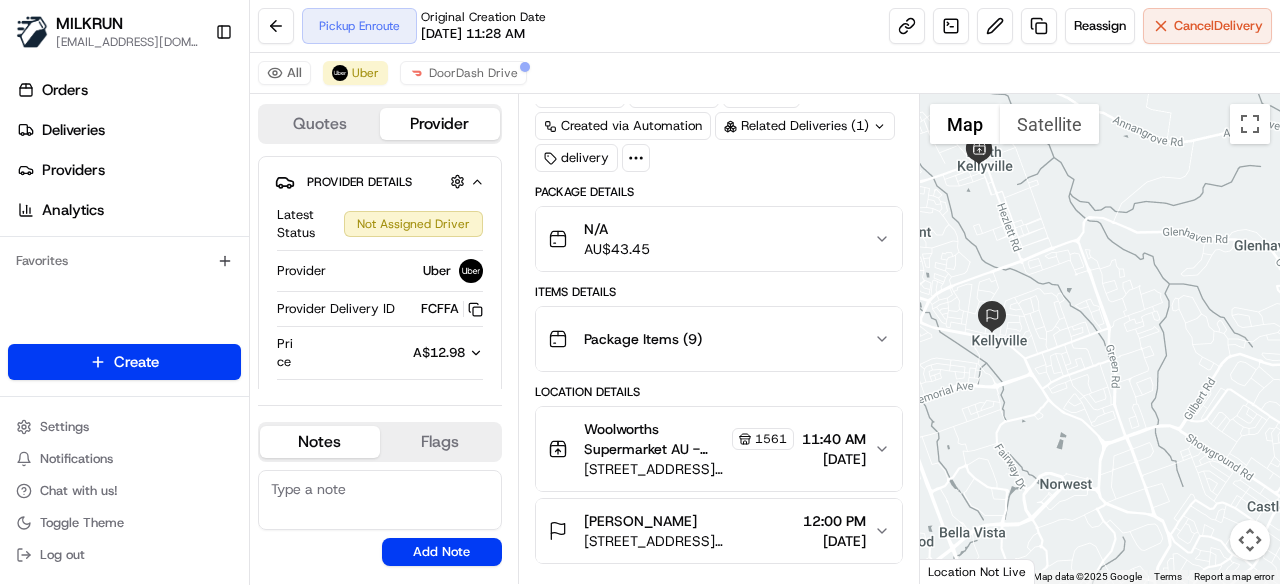 drag, startPoint x: 1114, startPoint y: 301, endPoint x: 1108, endPoint y: 261, distance: 40.4475 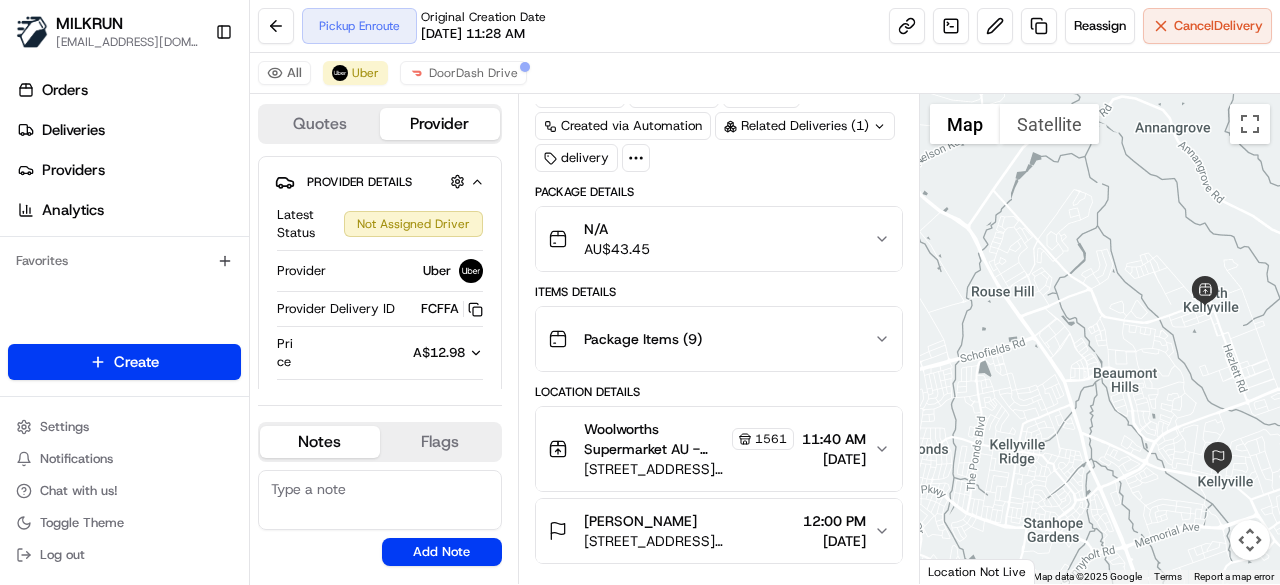 drag, startPoint x: 947, startPoint y: 297, endPoint x: 1176, endPoint y: 455, distance: 278.21753 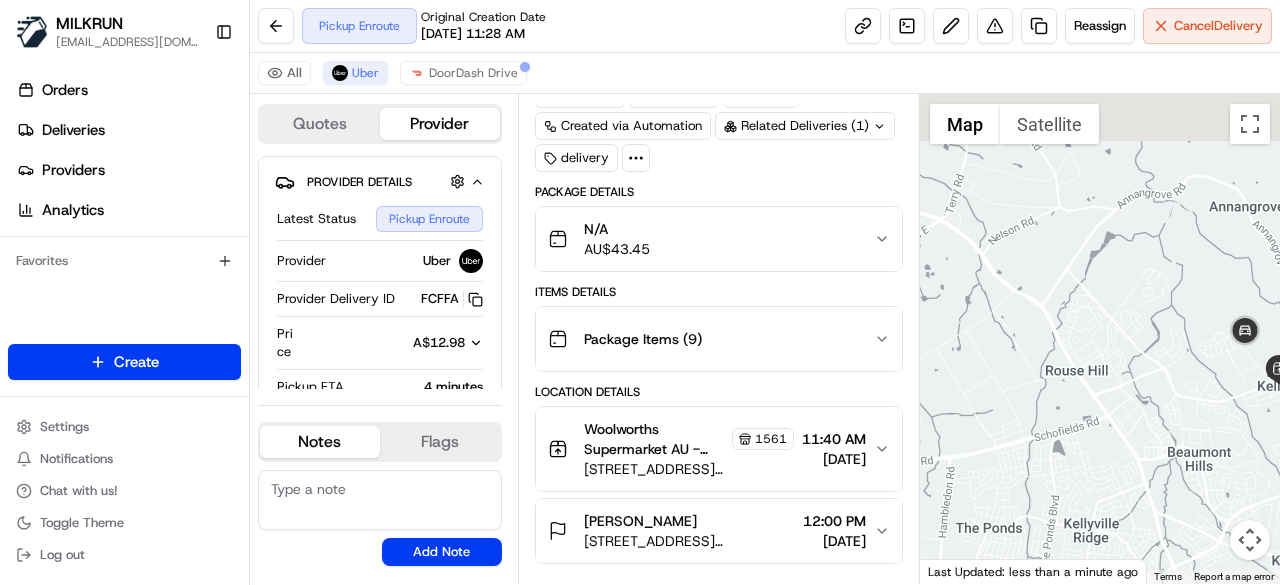 click at bounding box center (1100, 339) 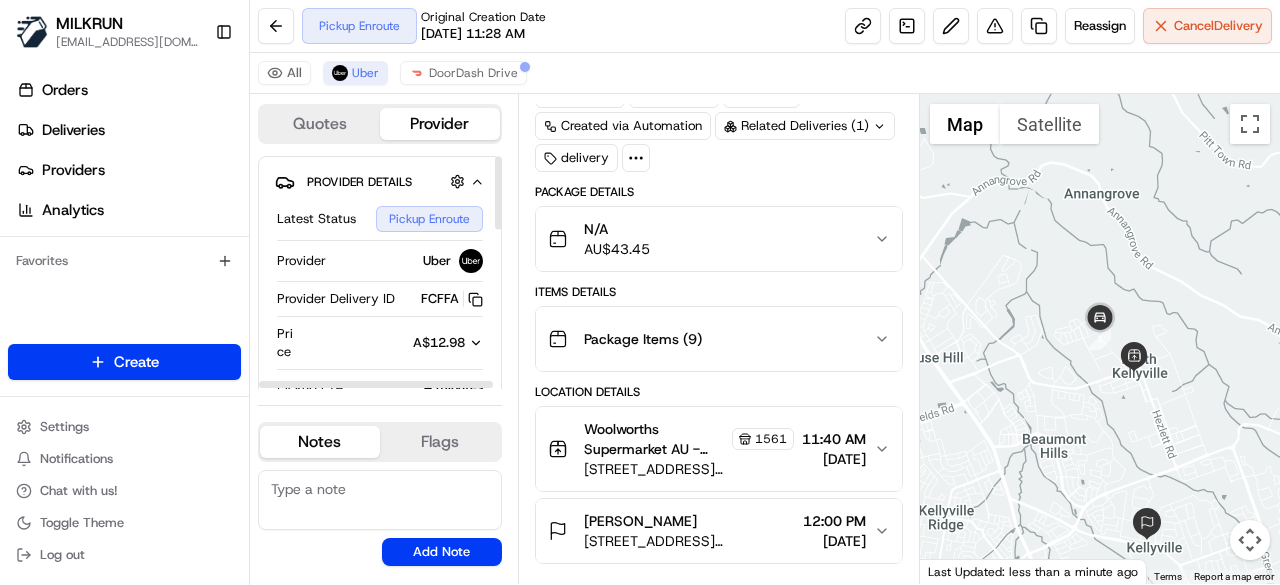 scroll, scrollTop: 200, scrollLeft: 0, axis: vertical 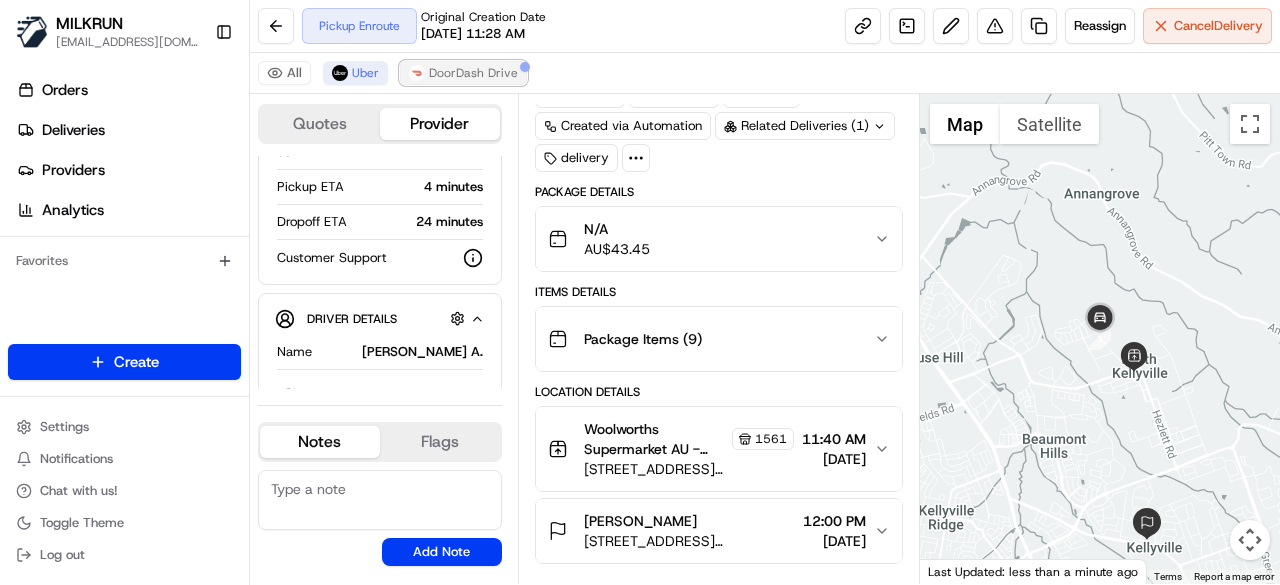 click on "DoorDash Drive" at bounding box center [473, 73] 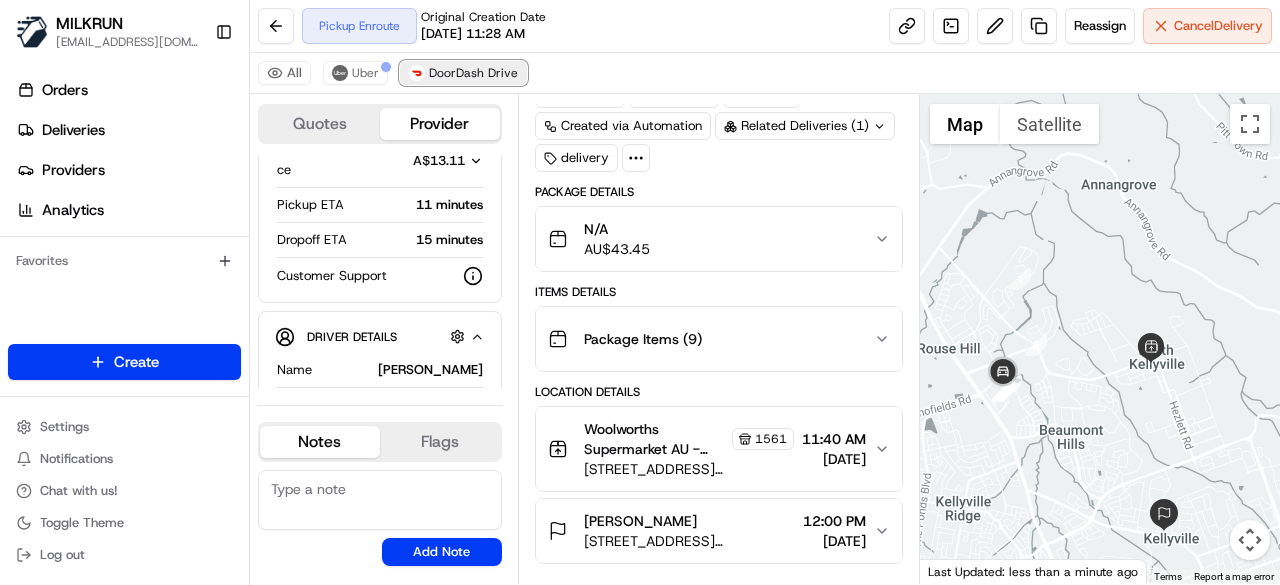scroll, scrollTop: 218, scrollLeft: 0, axis: vertical 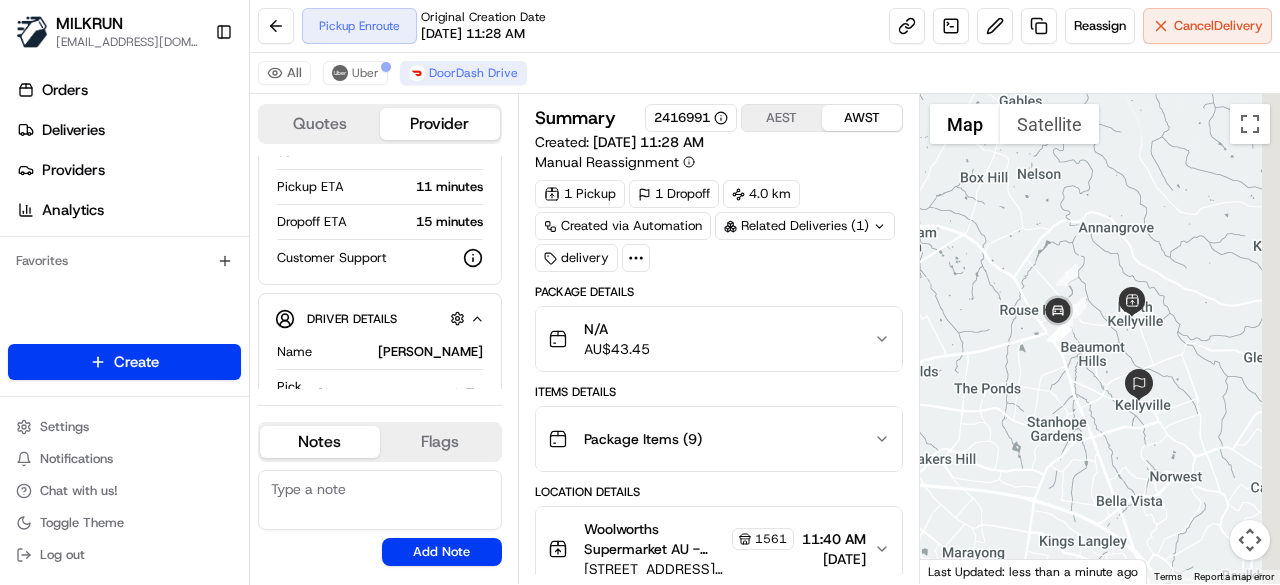 drag, startPoint x: 1085, startPoint y: 367, endPoint x: 1033, endPoint y: 333, distance: 62.1289 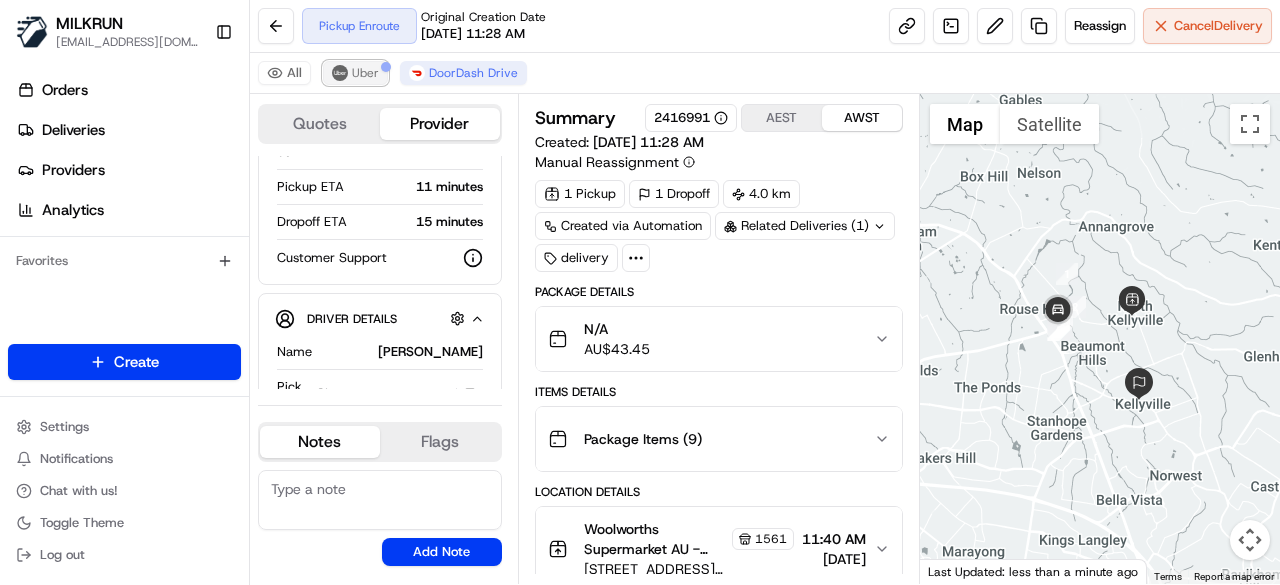 click on "Uber" at bounding box center [355, 73] 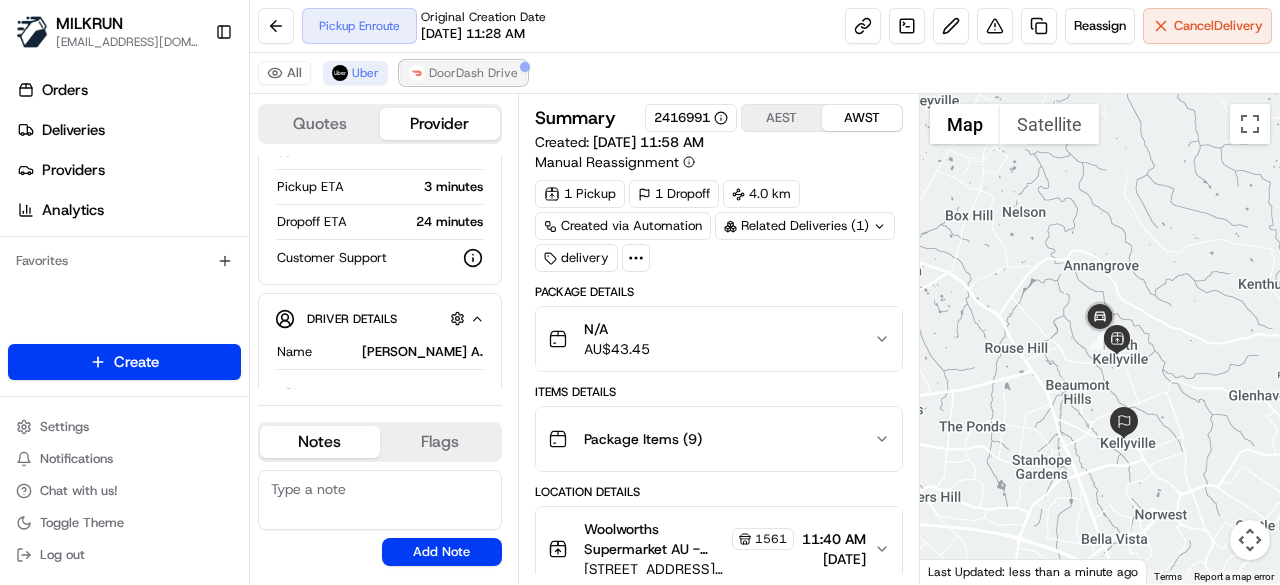 click on "DoorDash Drive" at bounding box center [463, 73] 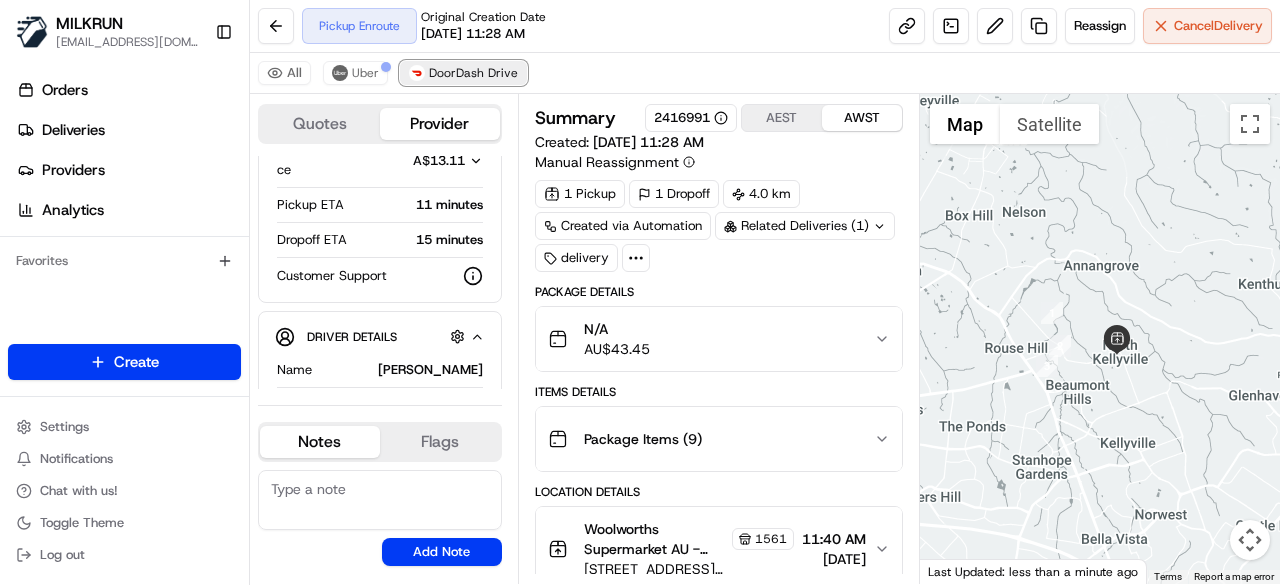 scroll, scrollTop: 218, scrollLeft: 0, axis: vertical 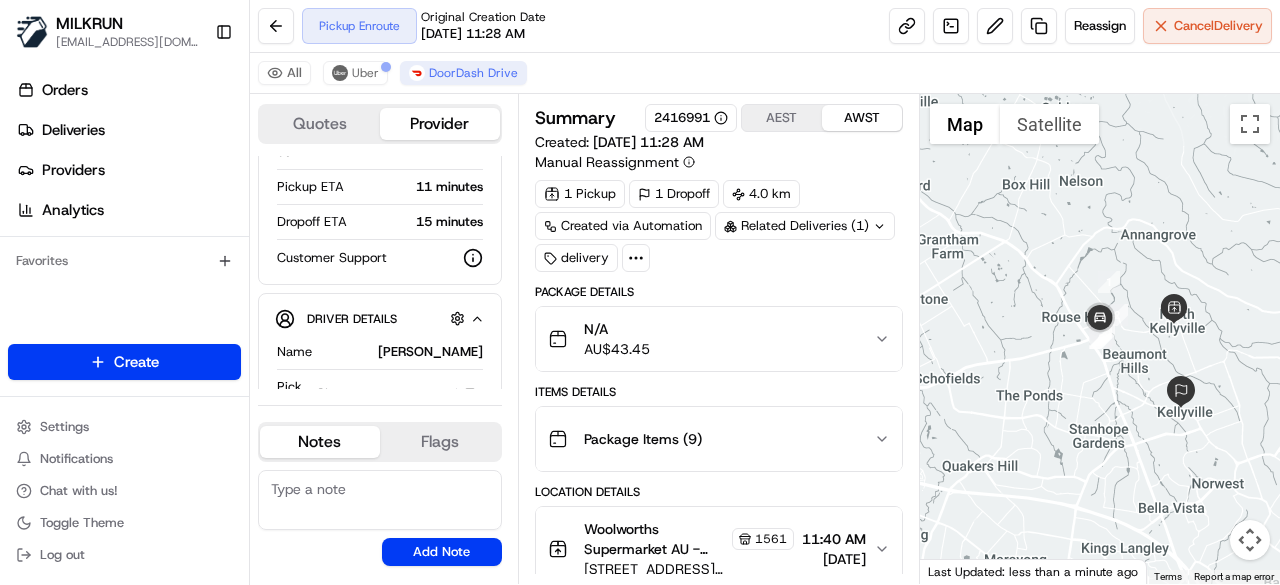 click on "All Uber DoorDash Drive" at bounding box center [765, 73] 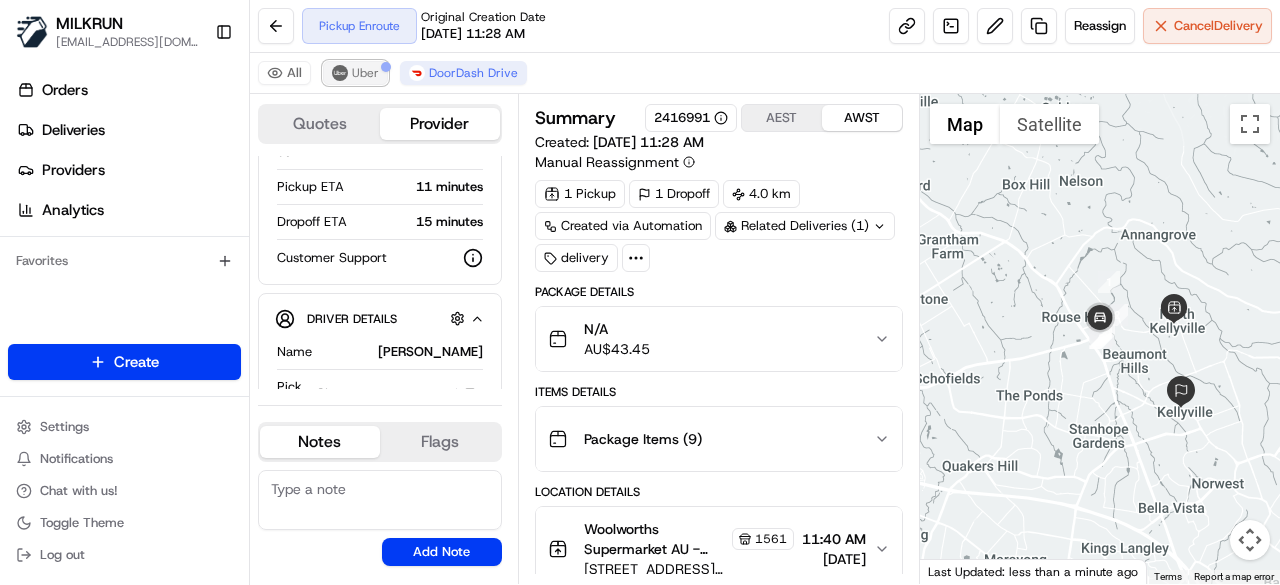 click on "Uber" at bounding box center (355, 73) 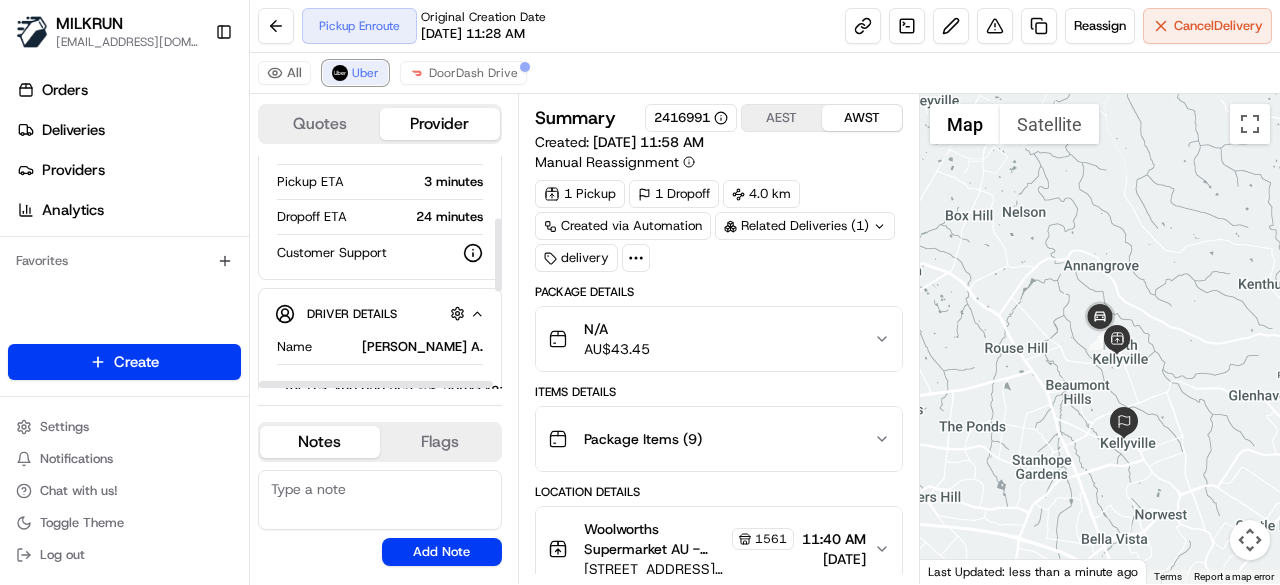 scroll, scrollTop: 105, scrollLeft: 0, axis: vertical 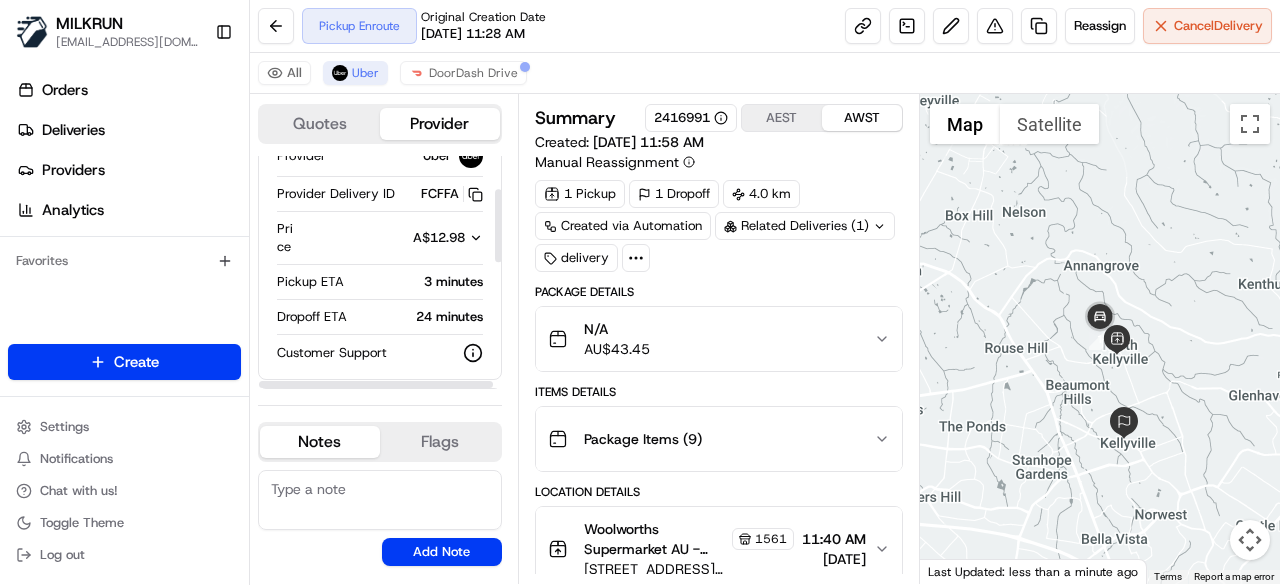 click on "All Uber DoorDash Drive" at bounding box center [765, 73] 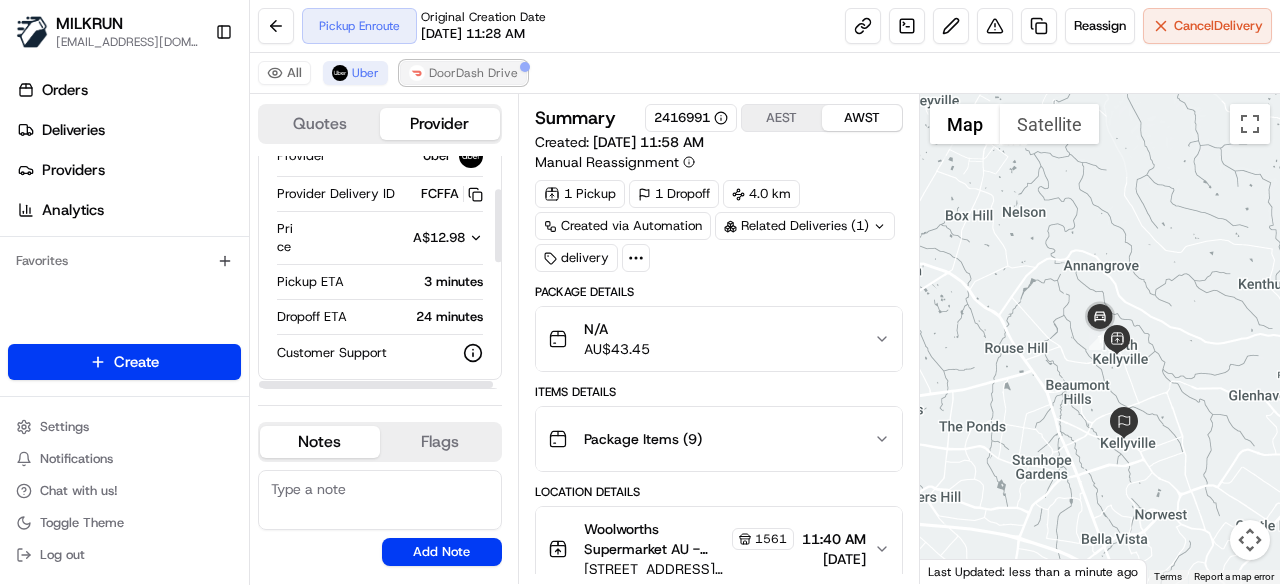click on "DoorDash Drive" at bounding box center (473, 73) 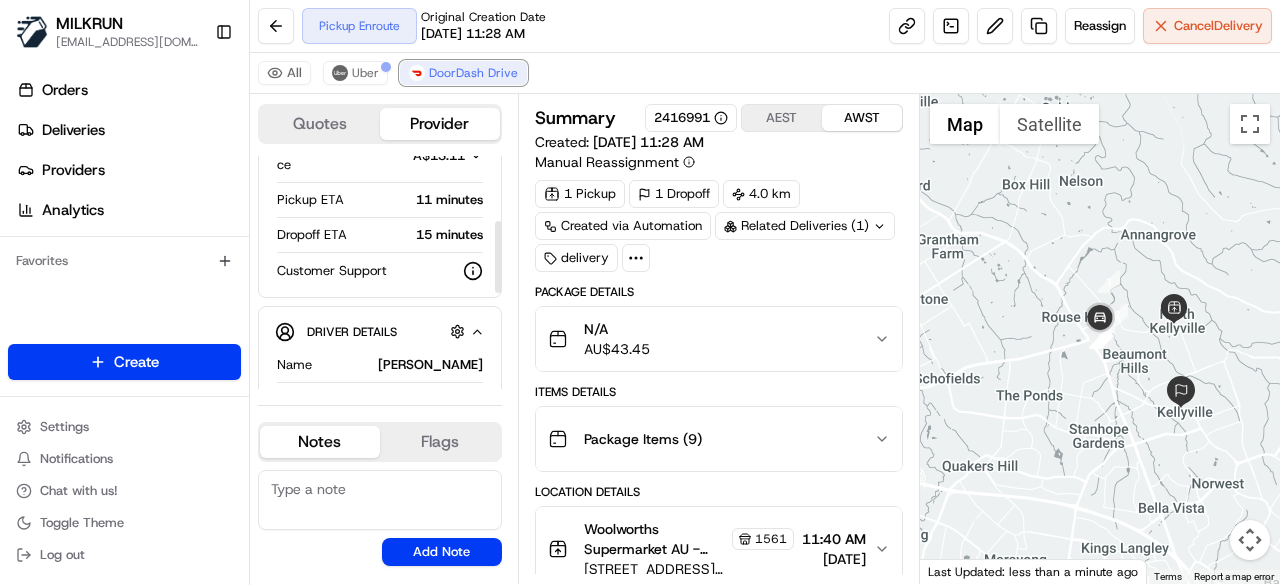 scroll, scrollTop: 305, scrollLeft: 0, axis: vertical 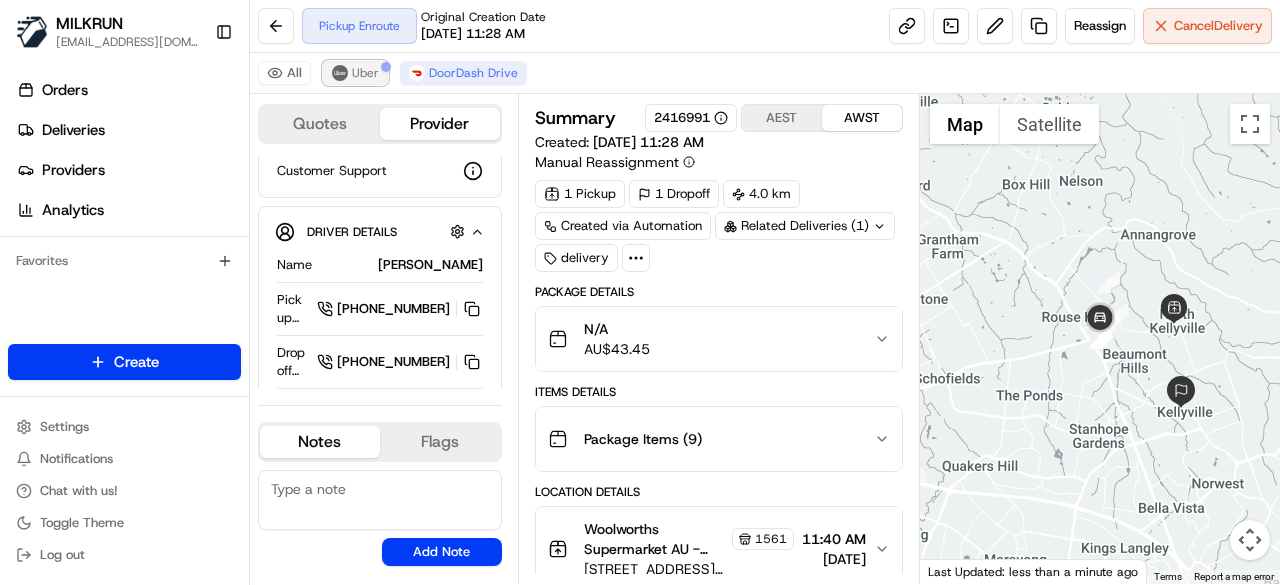 click on "Uber" at bounding box center [365, 73] 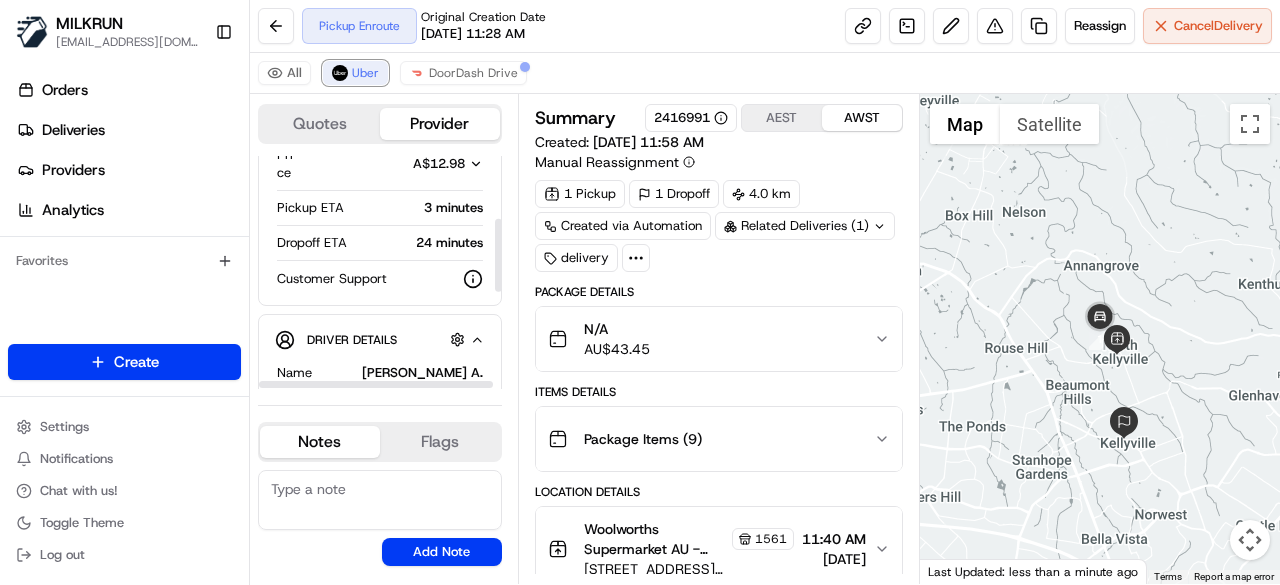 scroll, scrollTop: 205, scrollLeft: 0, axis: vertical 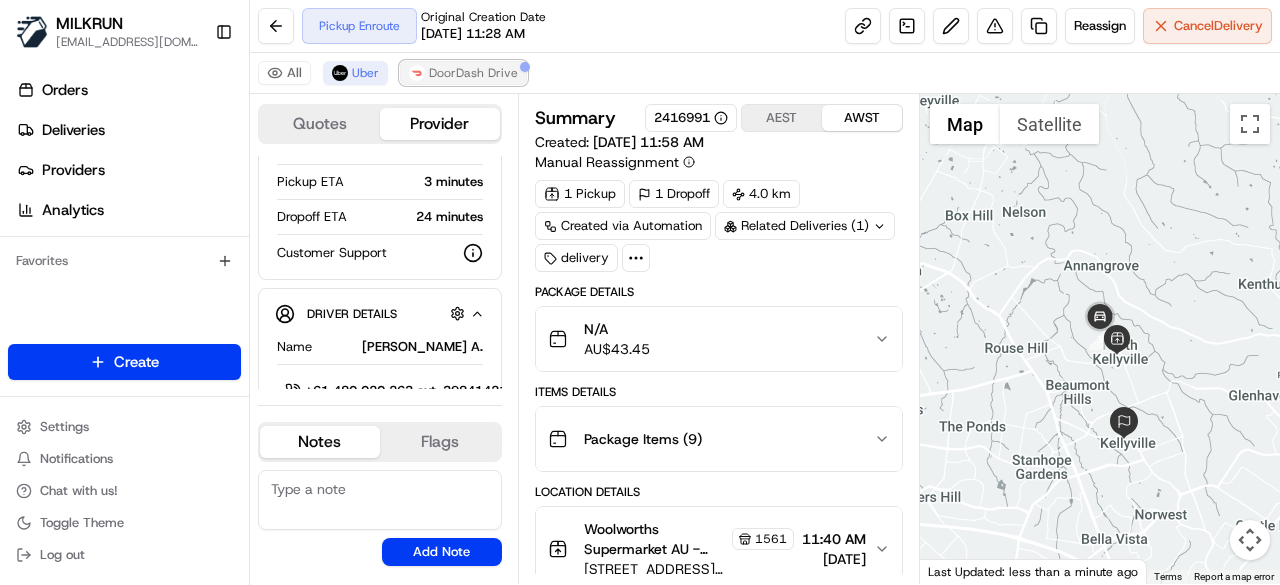 click on "DoorDash Drive" at bounding box center (473, 73) 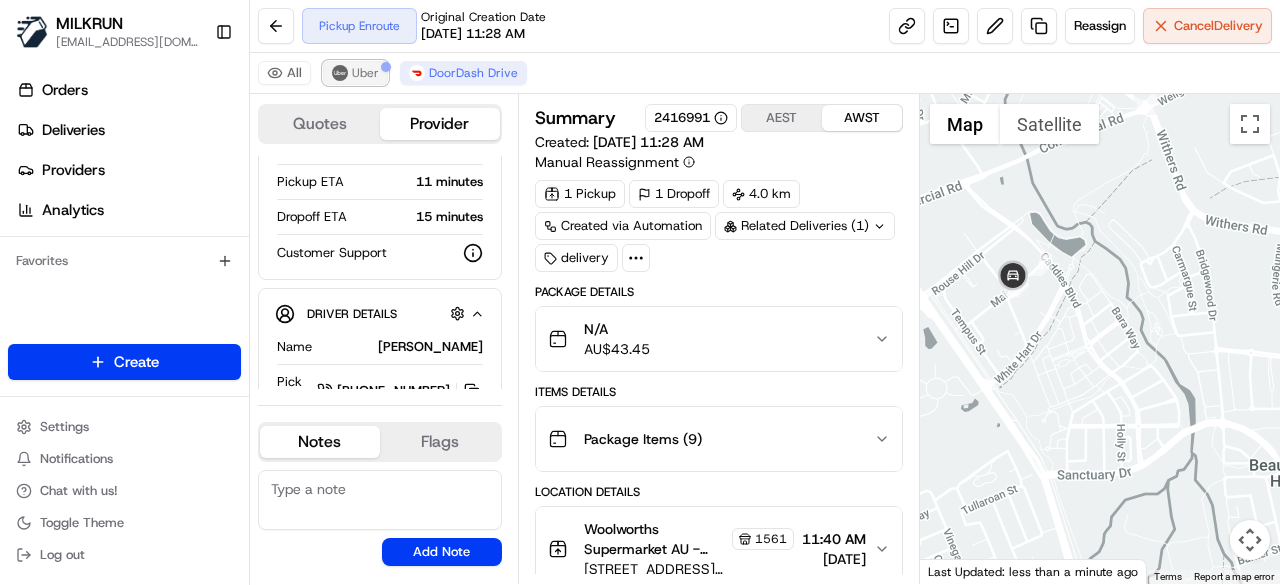 click at bounding box center [340, 73] 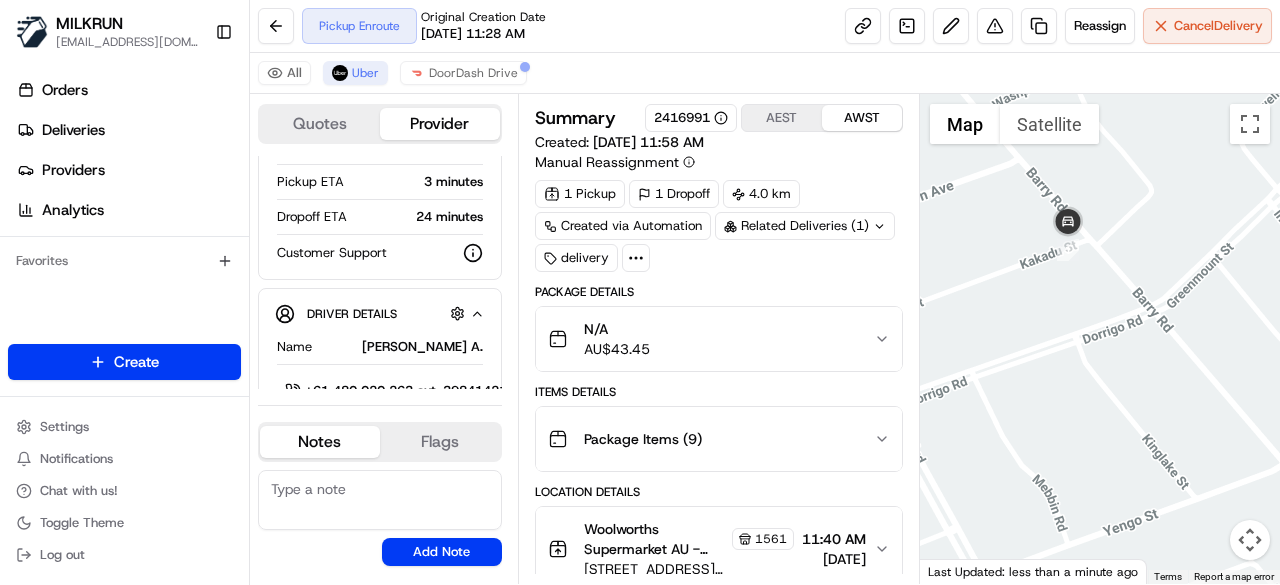 drag, startPoint x: 1052, startPoint y: 249, endPoint x: 1110, endPoint y: 303, distance: 79.24645 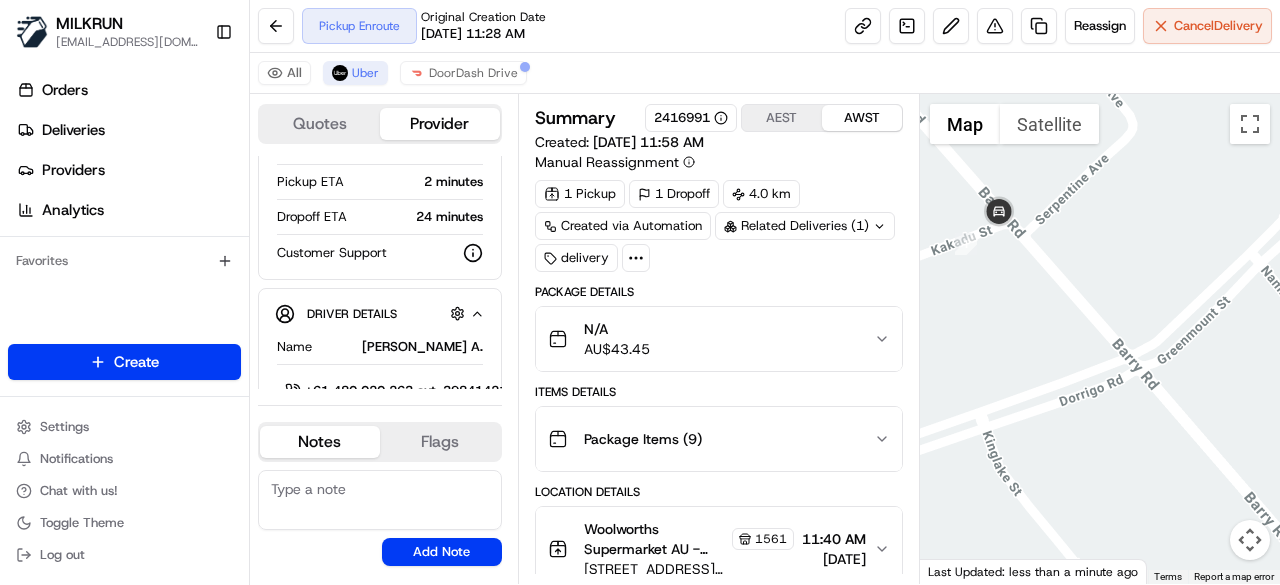 drag, startPoint x: 1086, startPoint y: 388, endPoint x: 1021, endPoint y: 298, distance: 111.01801 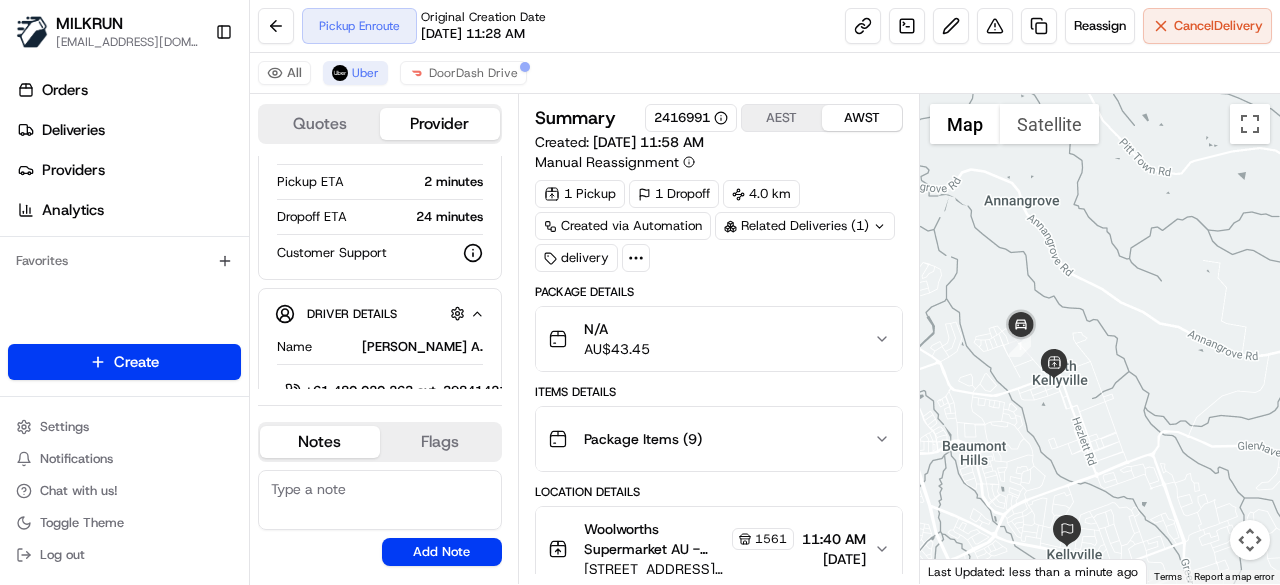 click on "All Uber DoorDash Drive" at bounding box center [765, 73] 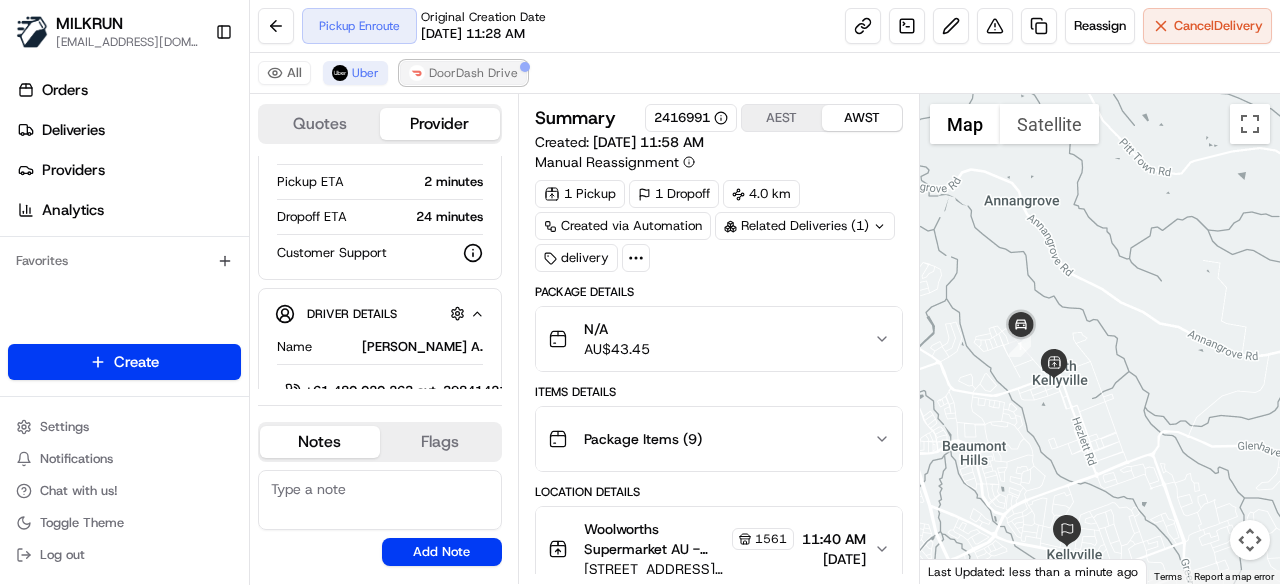 click on "DoorDash Drive" at bounding box center [463, 73] 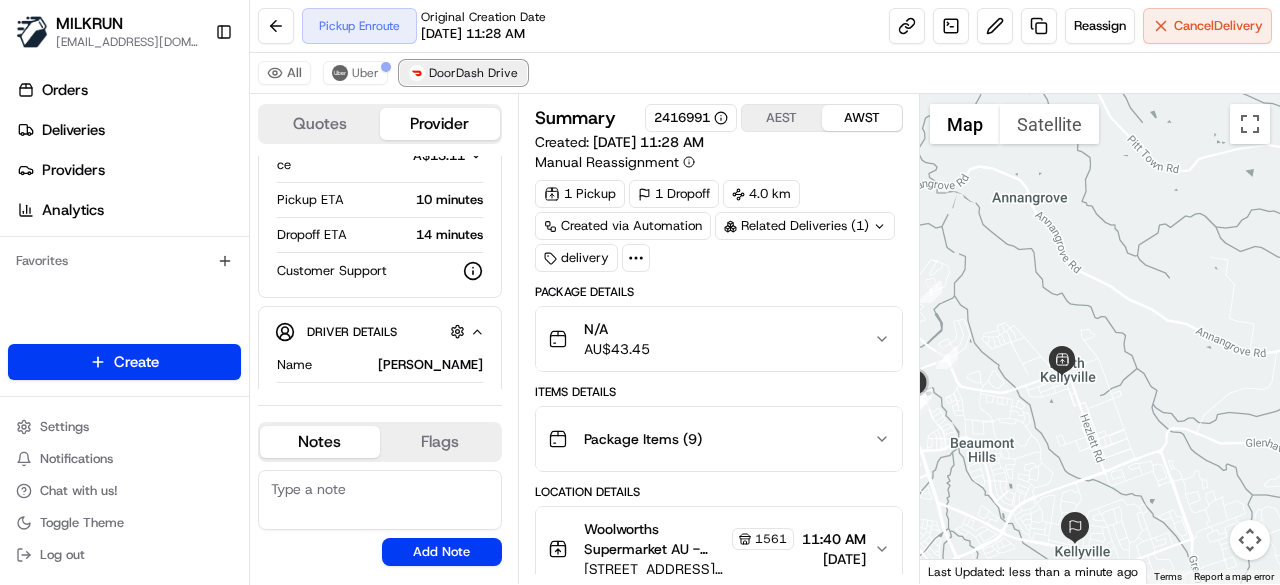 scroll, scrollTop: 223, scrollLeft: 0, axis: vertical 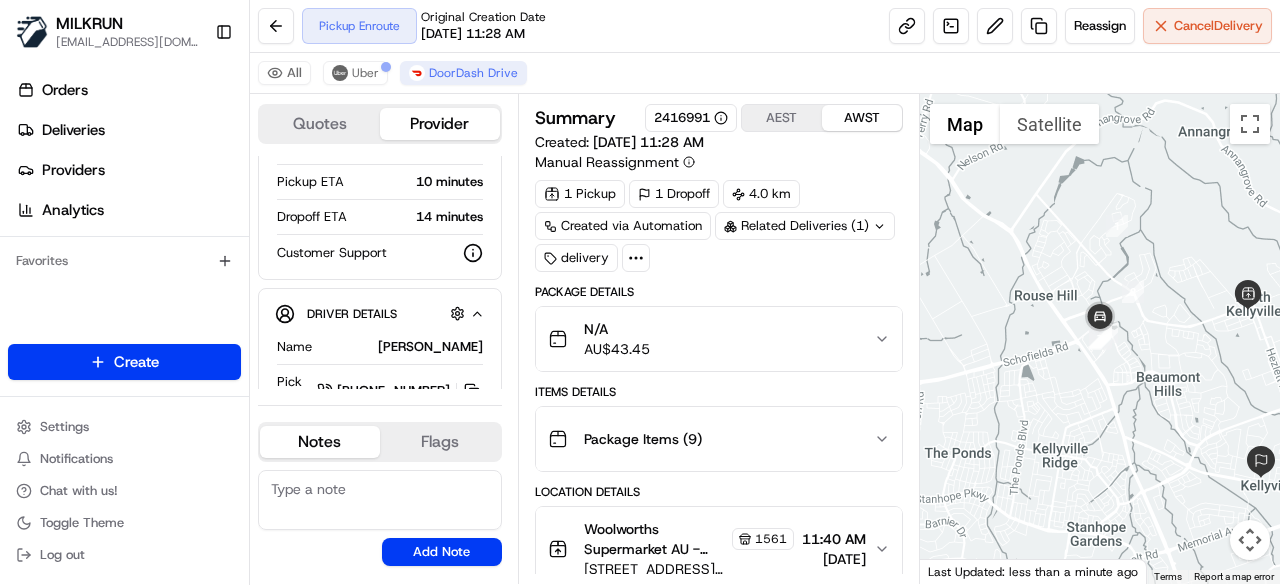 click on "All Uber DoorDash Drive" at bounding box center [765, 73] 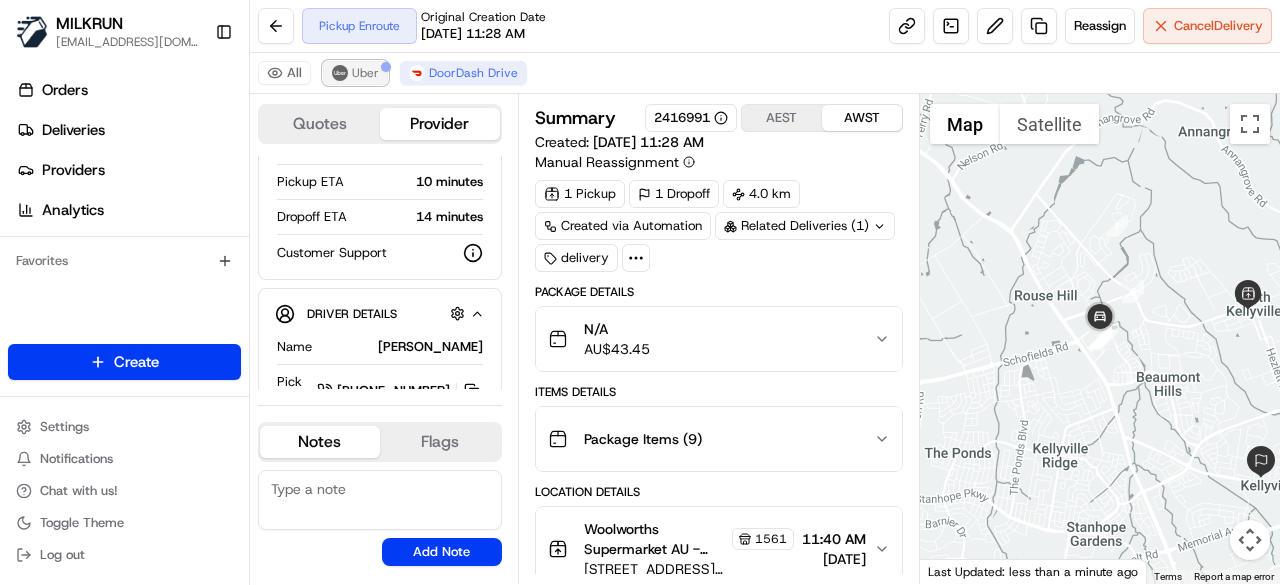 click on "Uber" at bounding box center (355, 73) 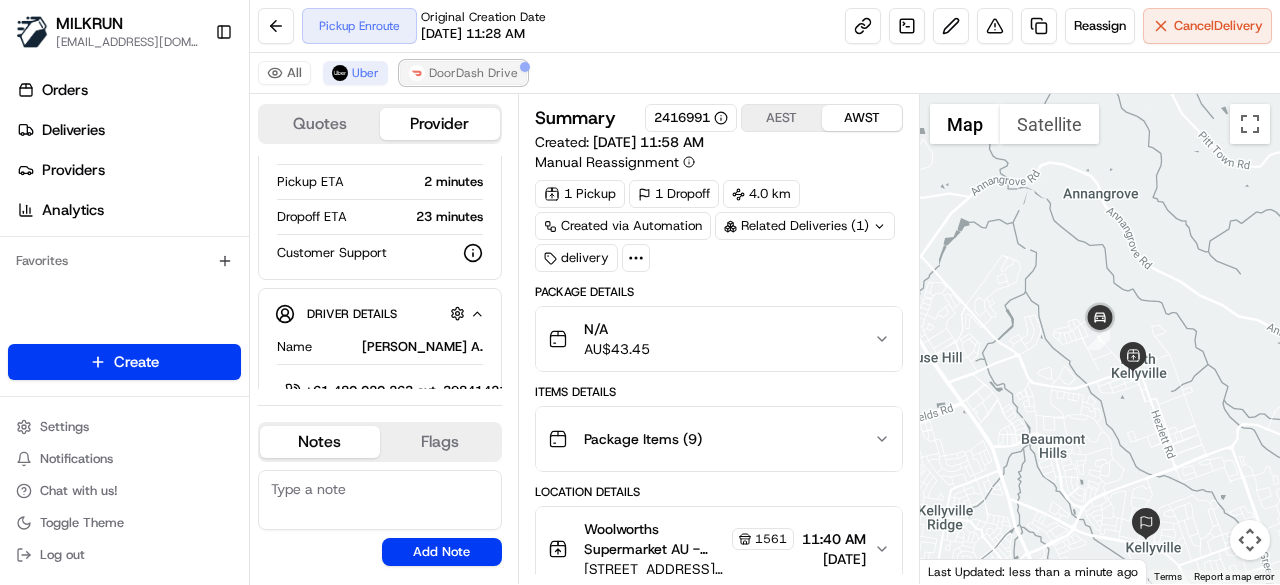 click on "DoorDash Drive" at bounding box center [473, 73] 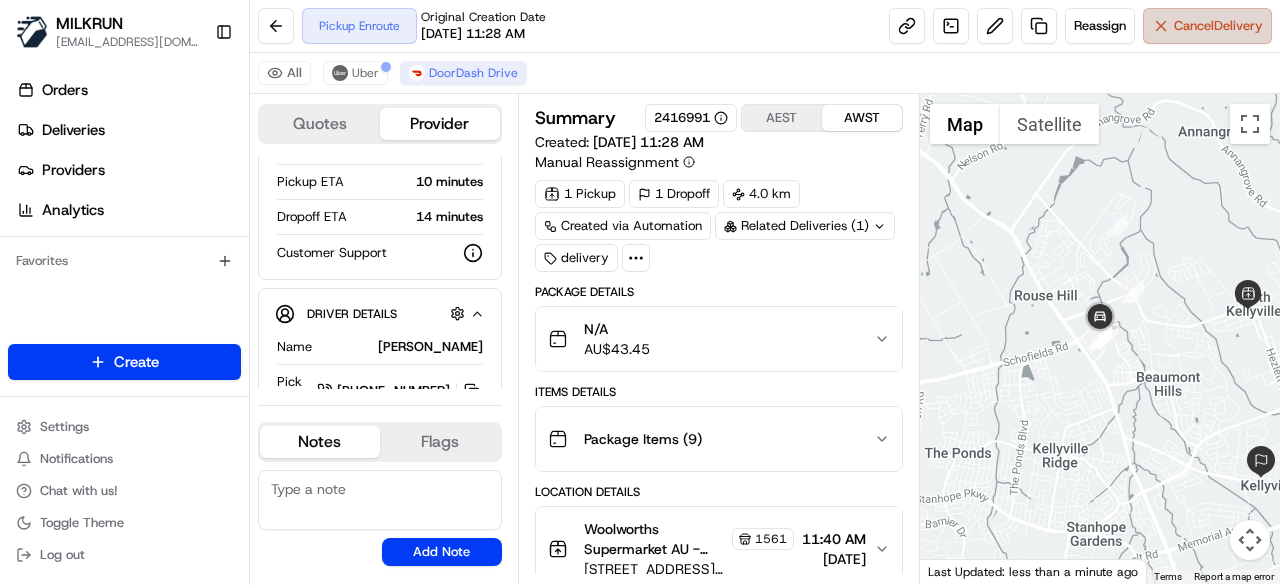 click on "Cancel  Delivery" at bounding box center [1218, 26] 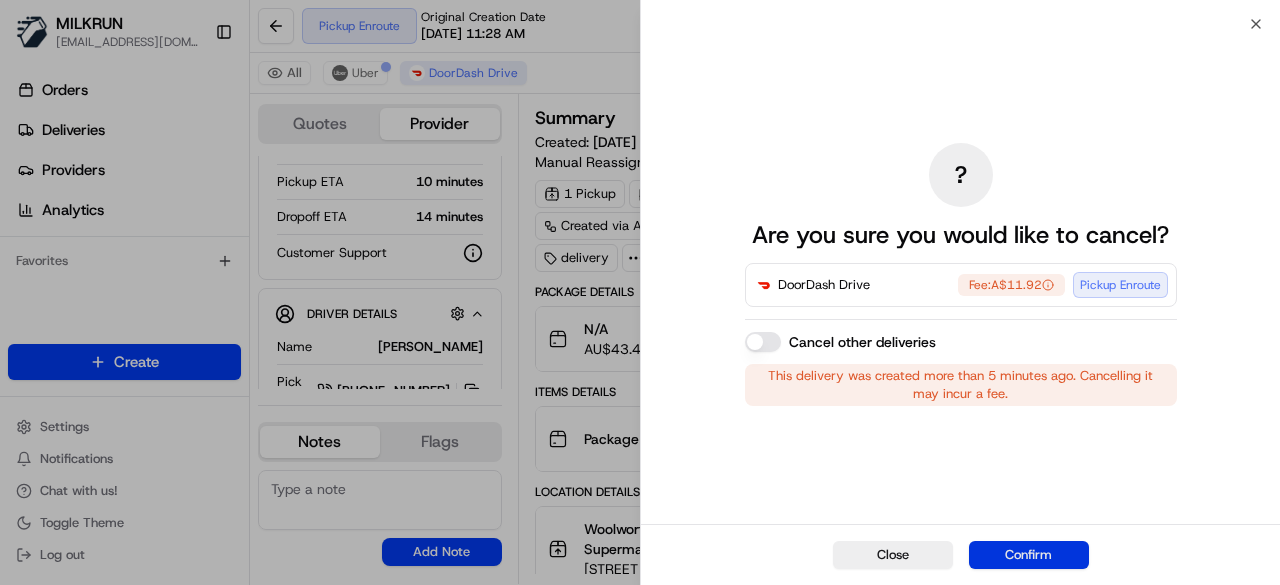click on "Confirm" at bounding box center [1029, 555] 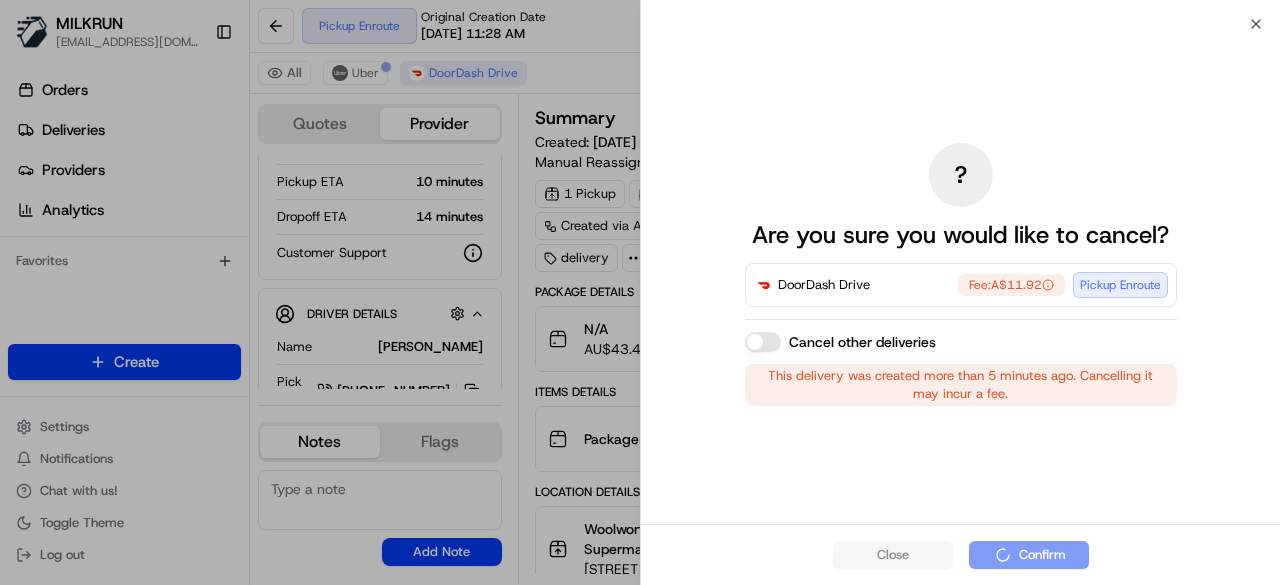 scroll, scrollTop: 234, scrollLeft: 0, axis: vertical 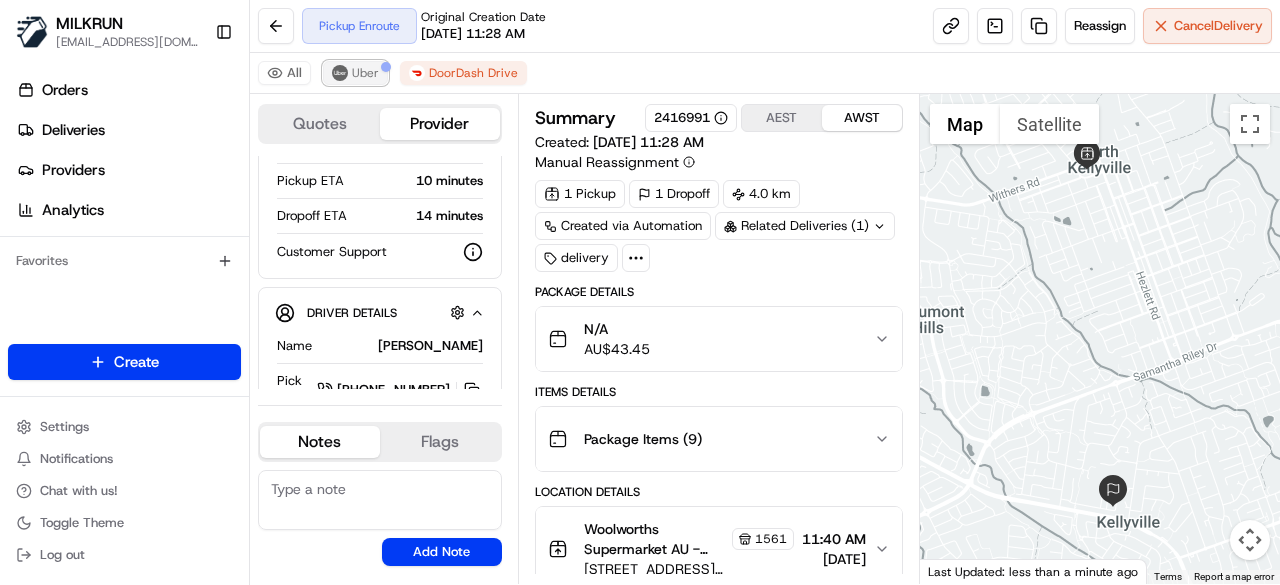 click on "Uber" at bounding box center [355, 73] 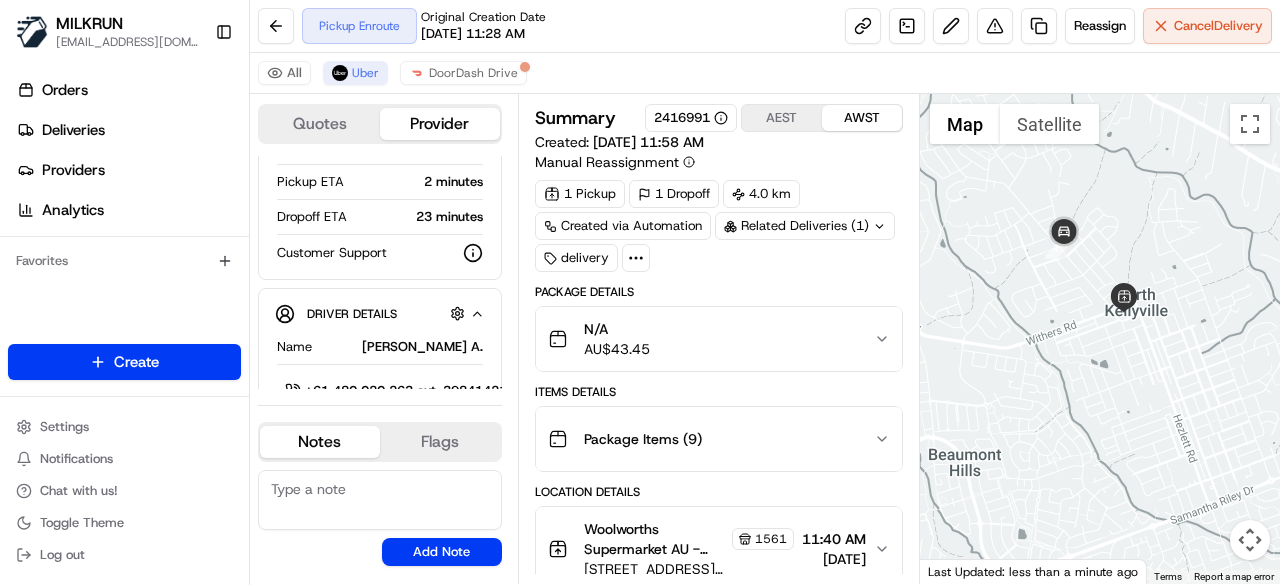 drag, startPoint x: 1110, startPoint y: 372, endPoint x: 1072, endPoint y: 282, distance: 97.6934 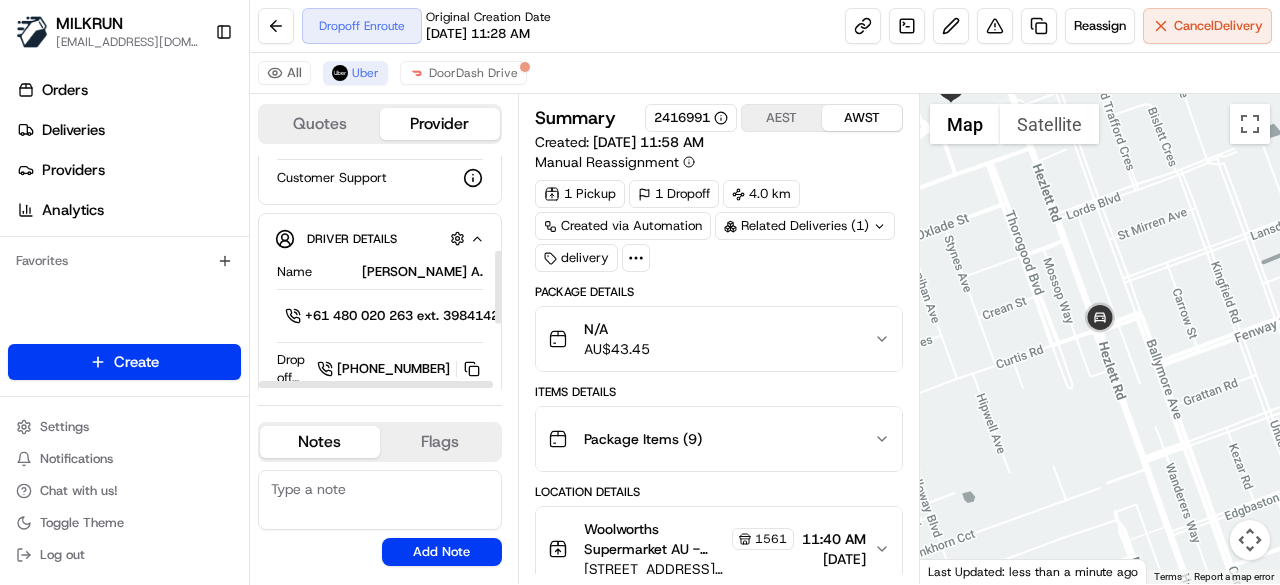 scroll, scrollTop: 305, scrollLeft: 0, axis: vertical 